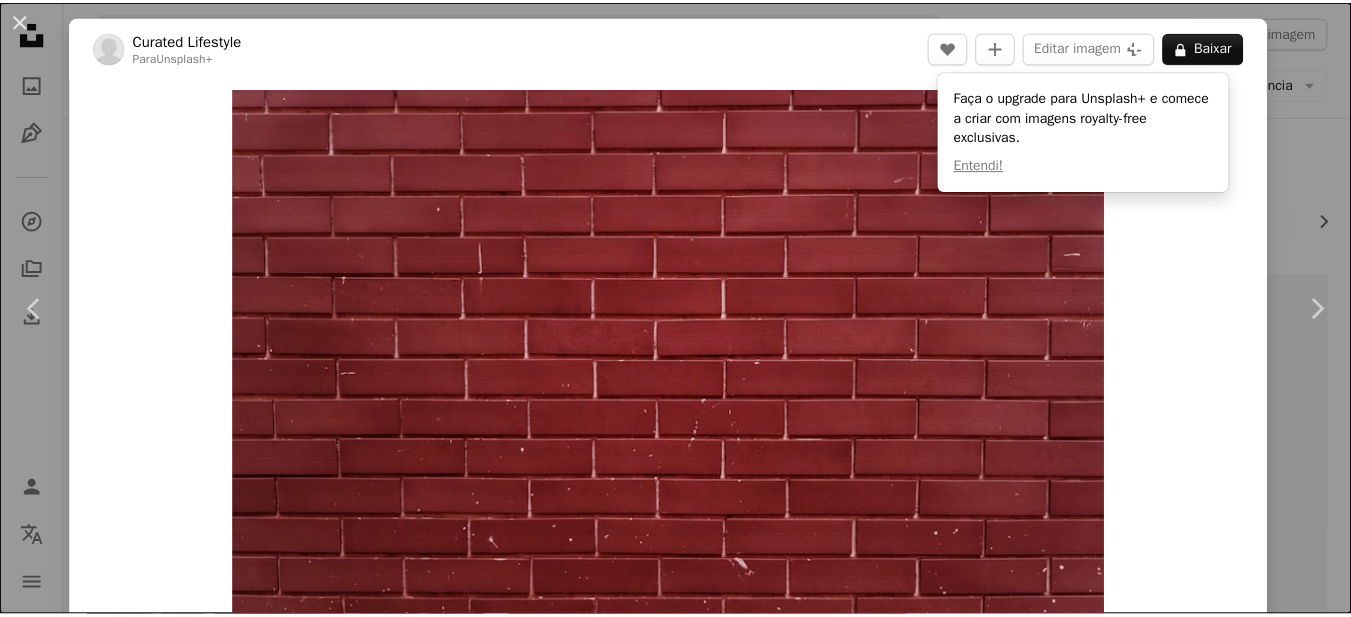 scroll, scrollTop: 3016, scrollLeft: 0, axis: vertical 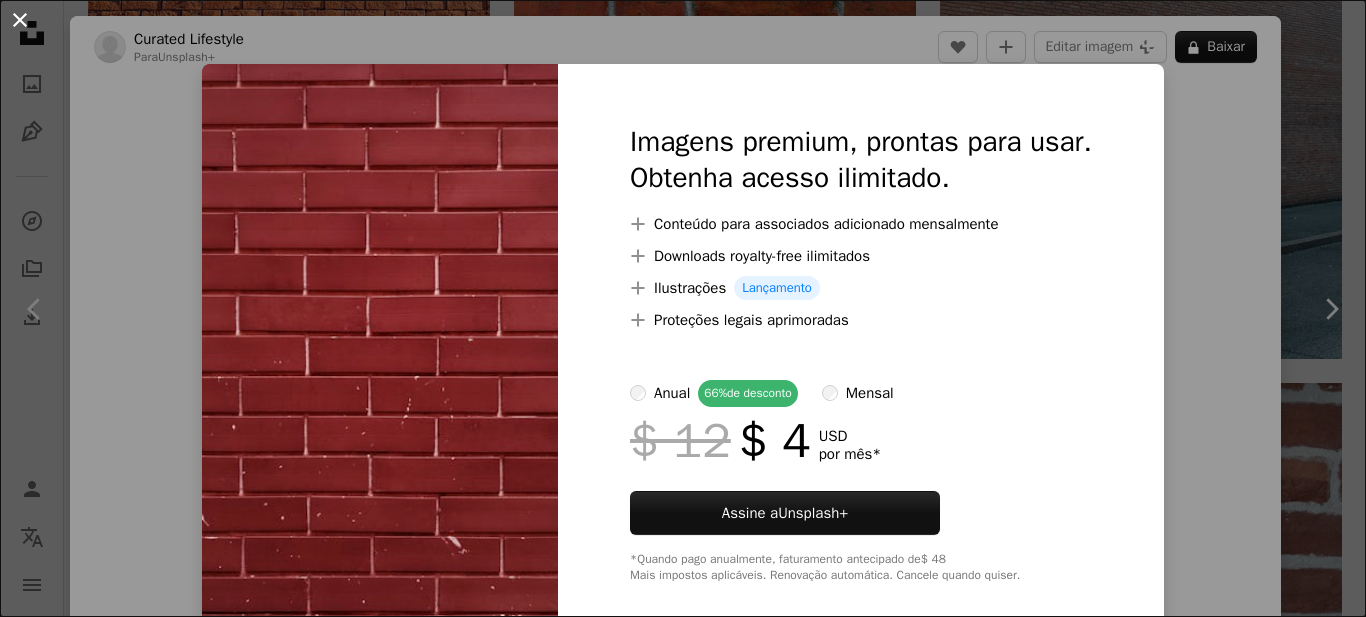click on "An X shape" at bounding box center (20, 20) 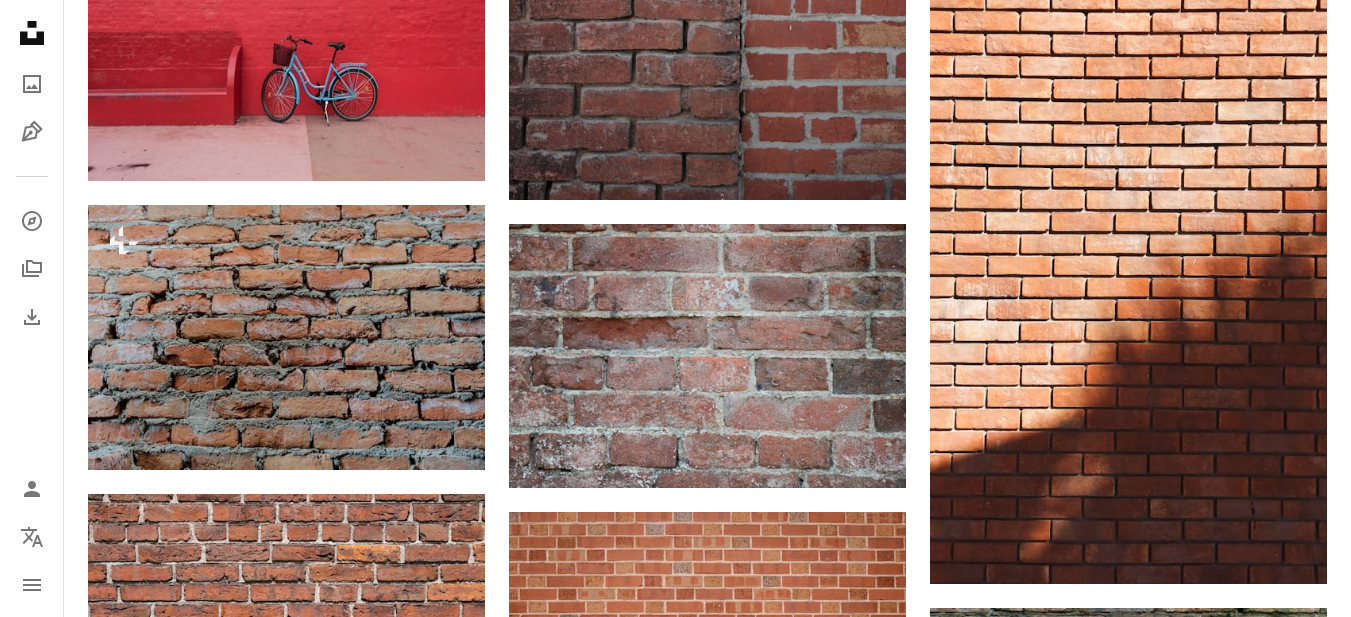 scroll, scrollTop: 0, scrollLeft: 0, axis: both 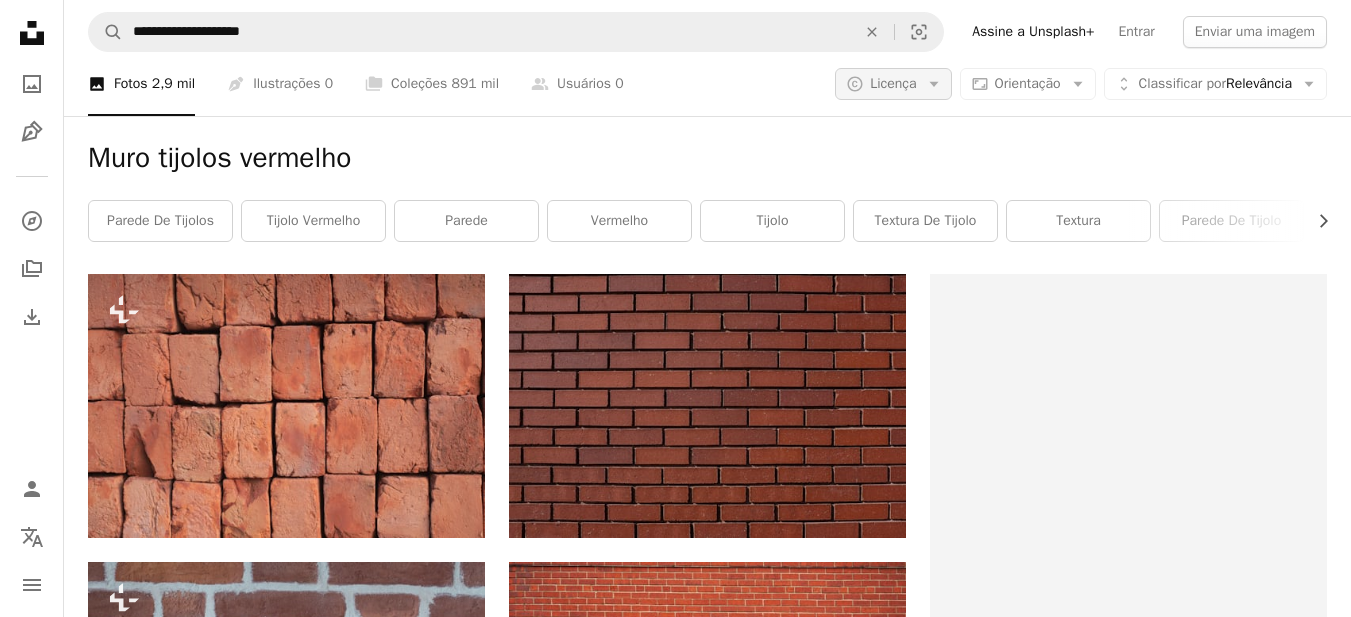 click on "Licença" at bounding box center [893, 83] 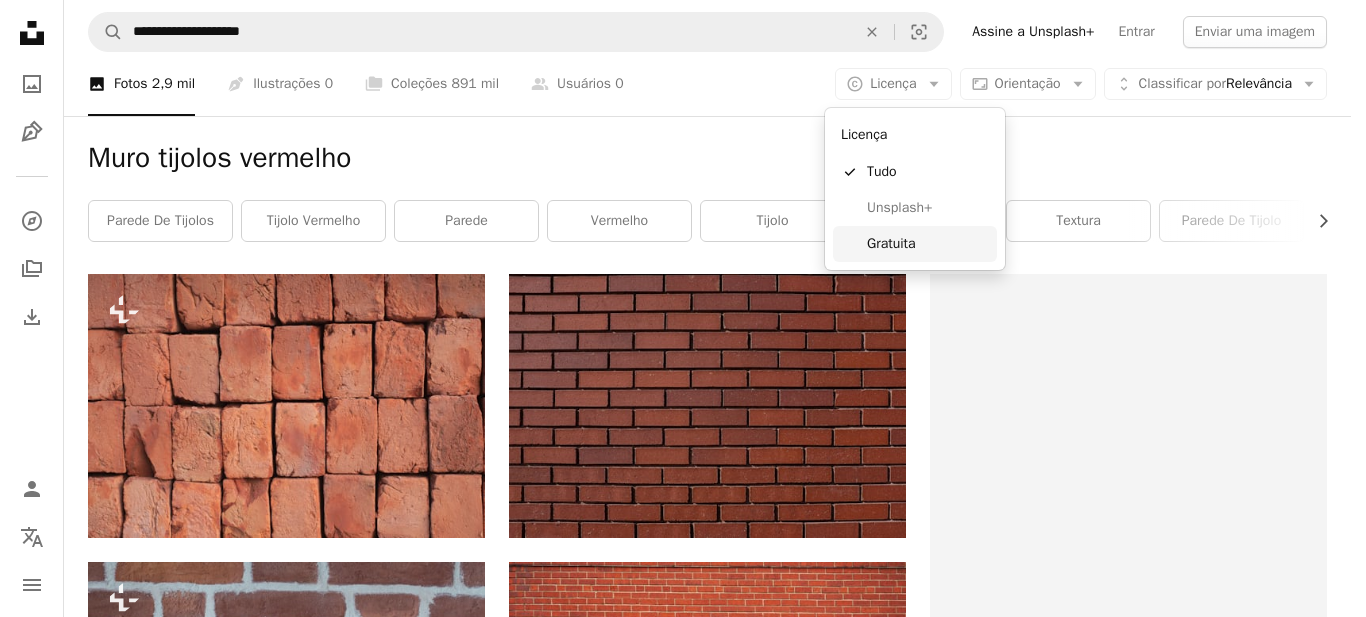 click on "Gratuita" at bounding box center [928, 244] 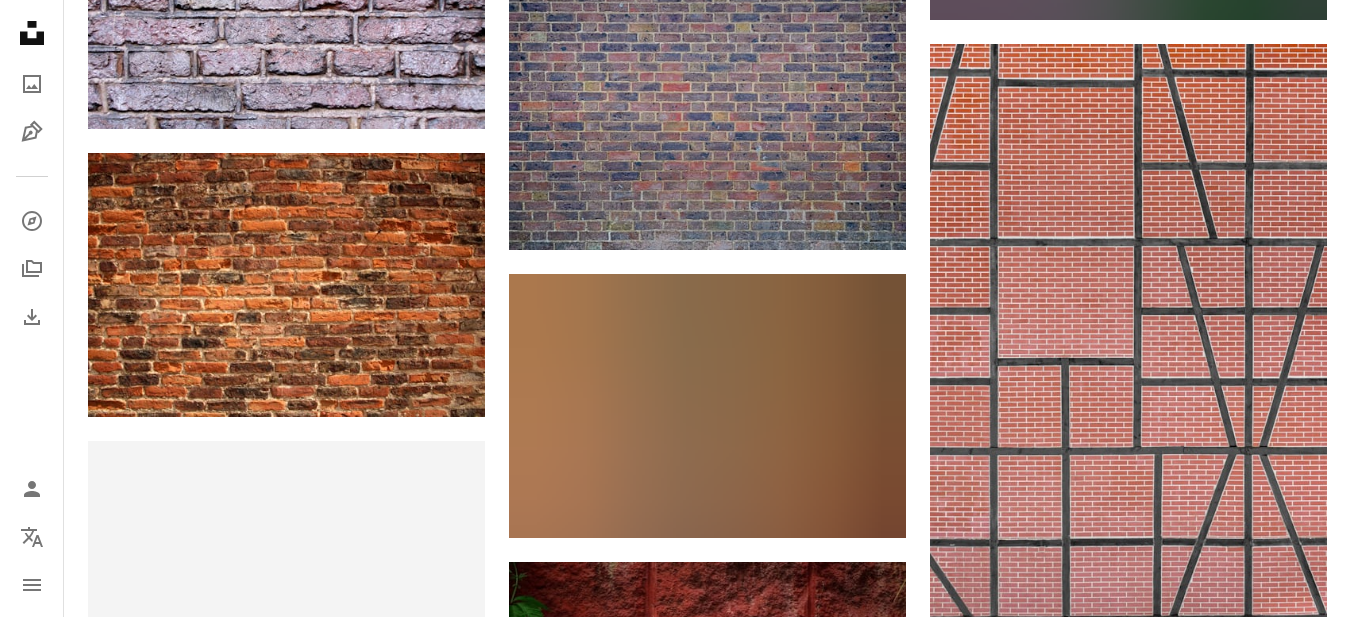 scroll, scrollTop: 3600, scrollLeft: 0, axis: vertical 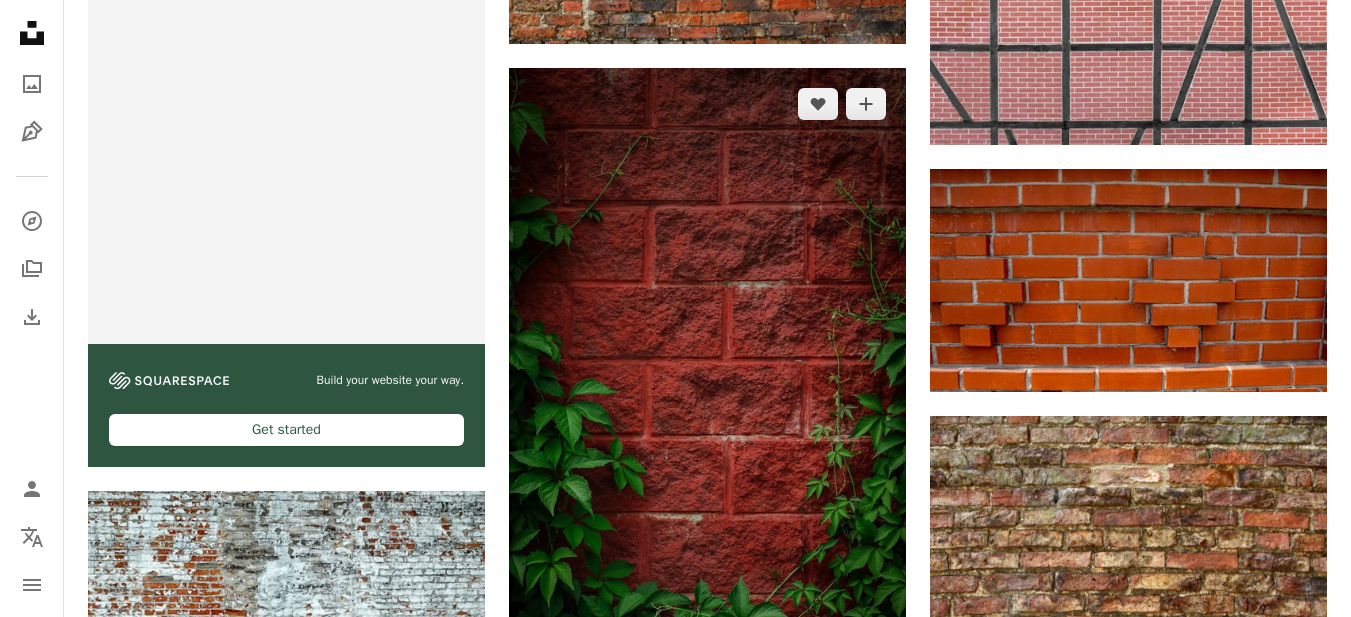 click at bounding box center [707, 421] 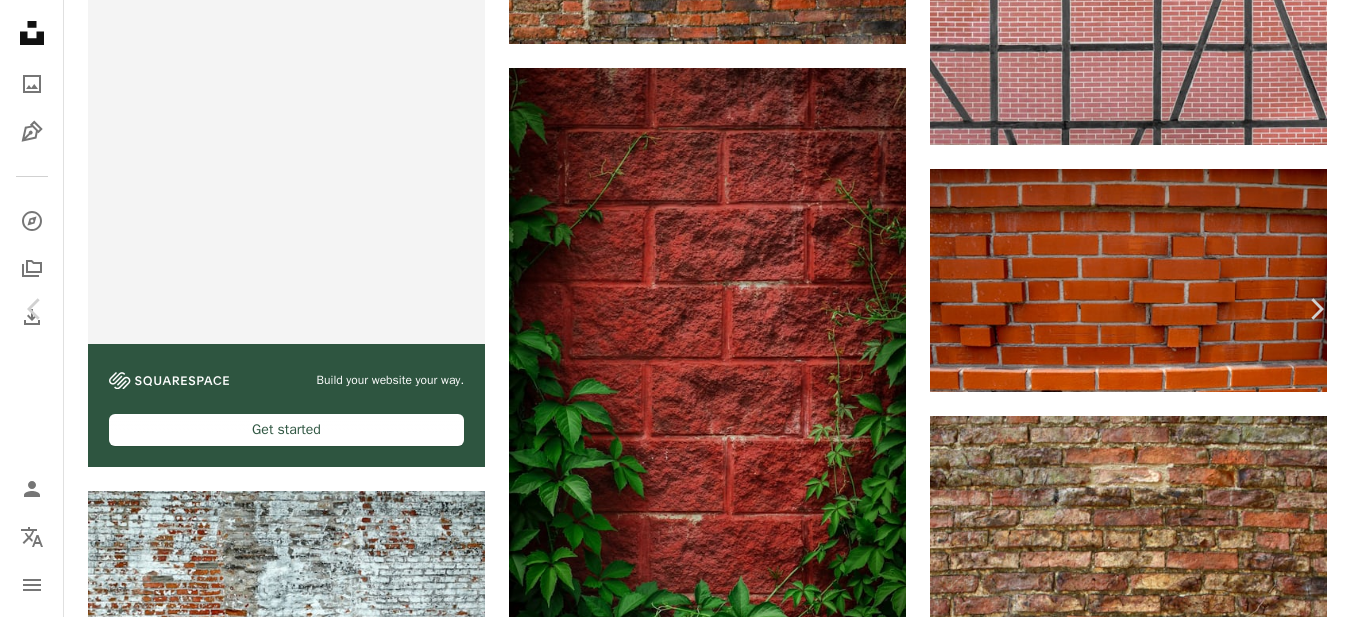 click on "Baixar gratuitamente" at bounding box center [1131, 5281] 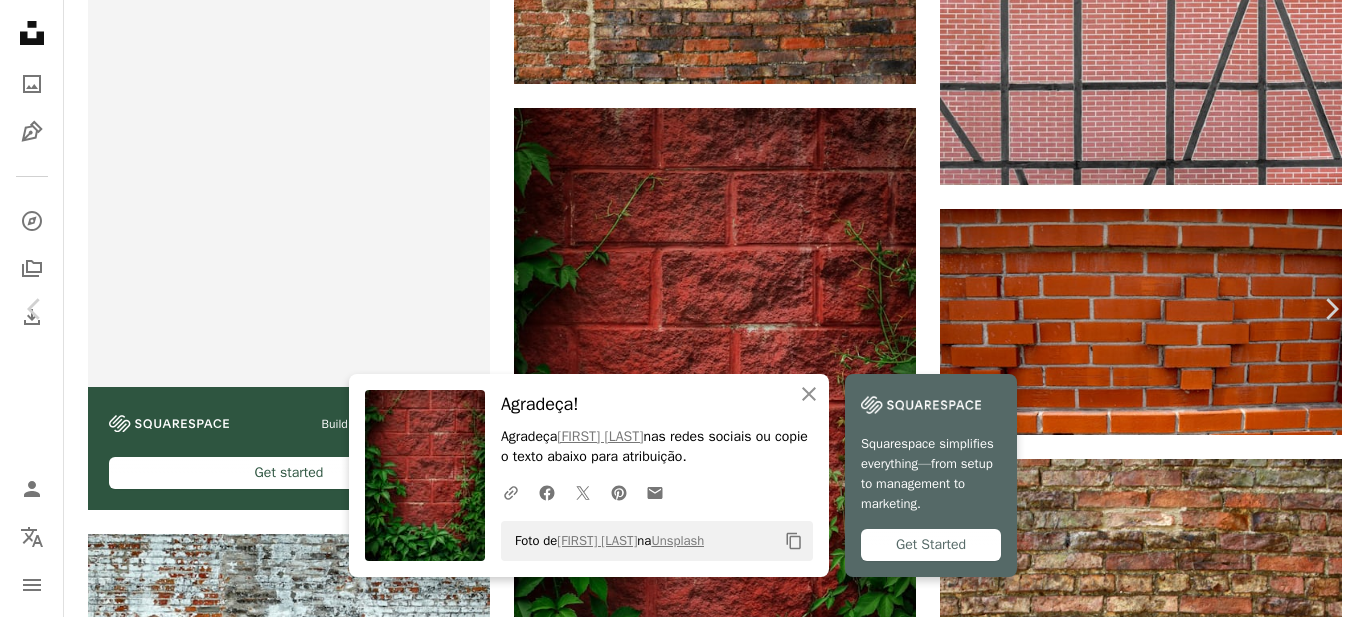 click on "Chevron down" 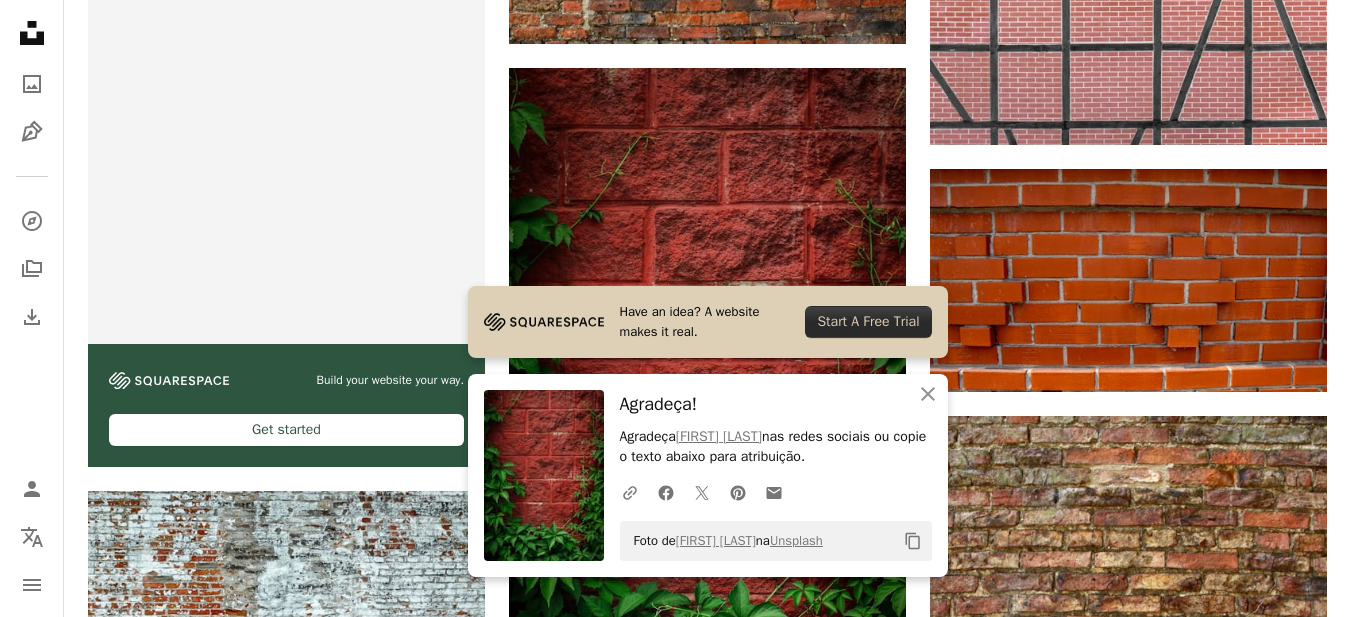 scroll, scrollTop: 3900, scrollLeft: 0, axis: vertical 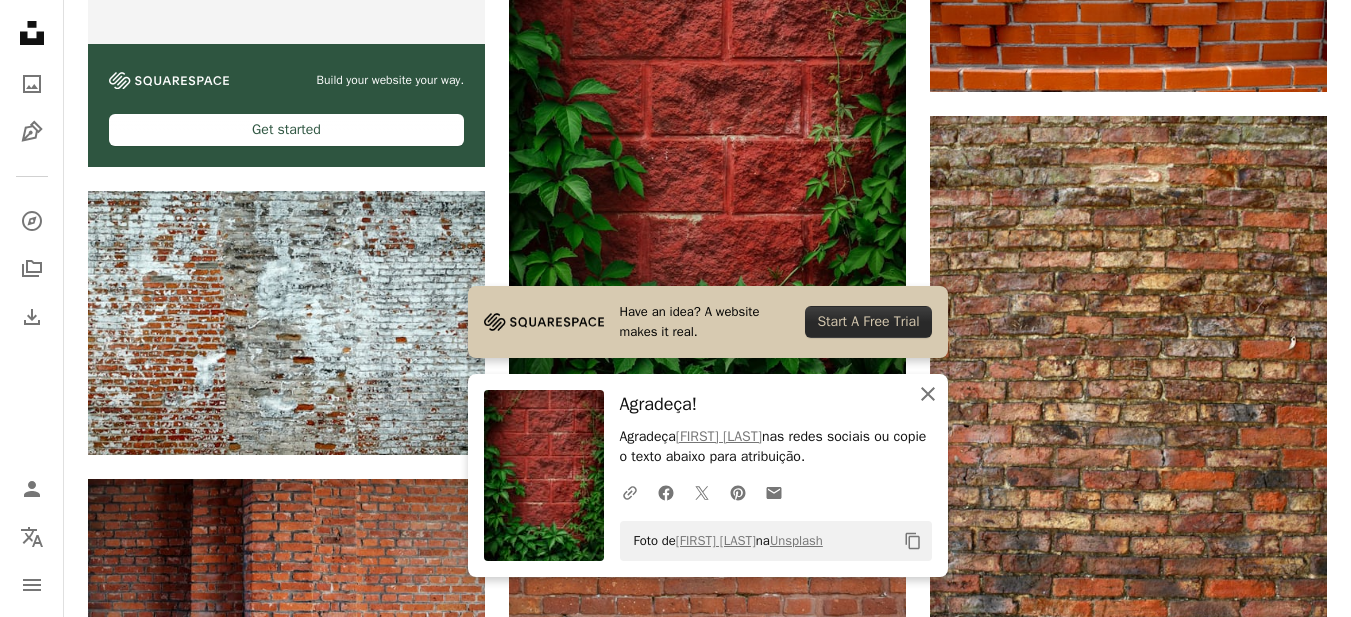 click 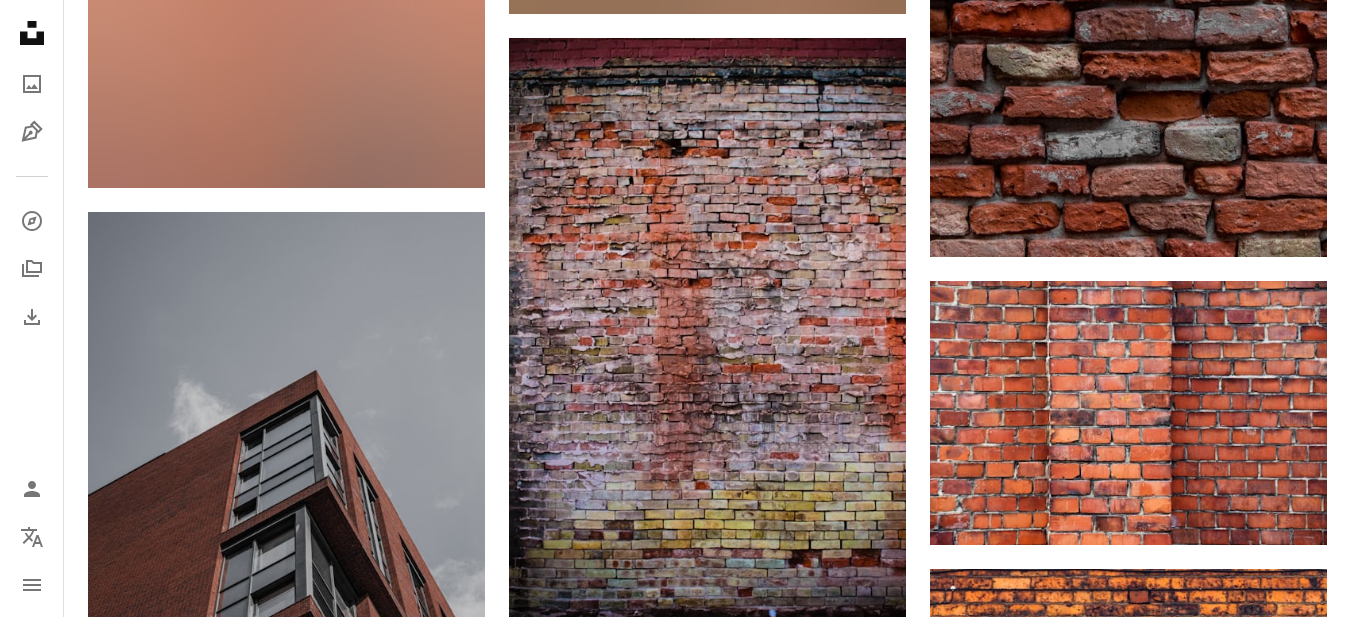 scroll, scrollTop: 6200, scrollLeft: 0, axis: vertical 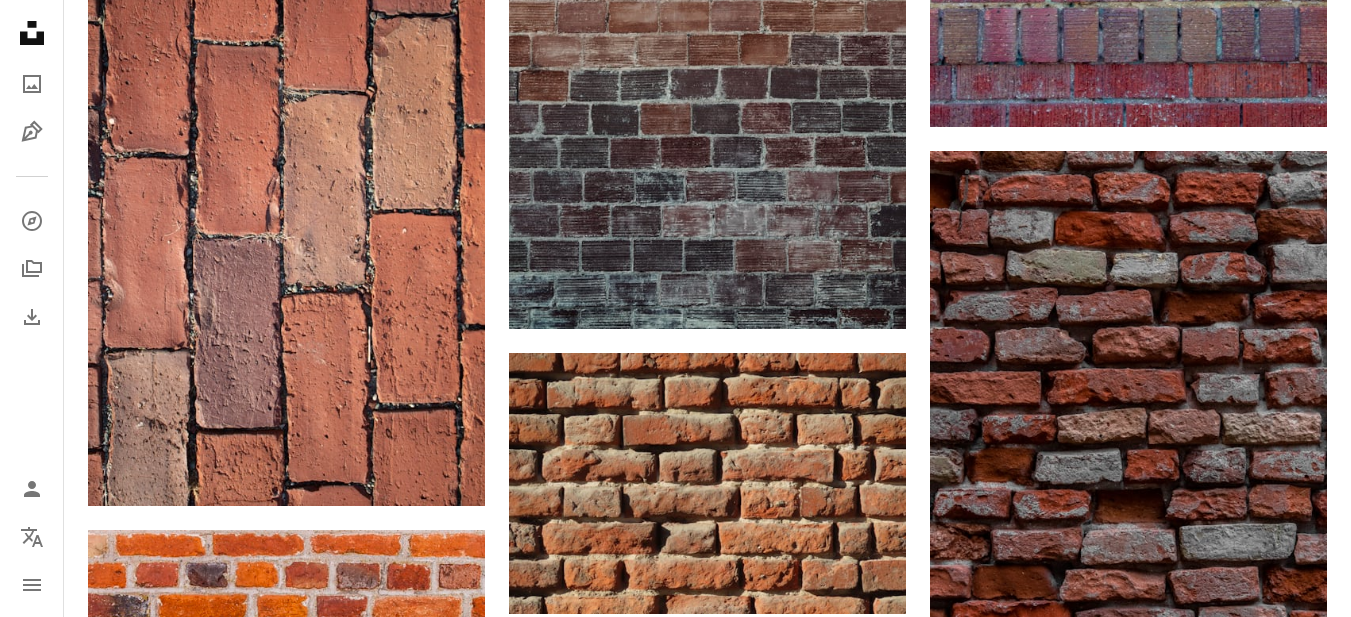 click on "A heart A plus sign [FIRST] [LAST] Arrow pointing down A heart A plus sign [FIRST] [LAST] Disponível para contratação A checkmark inside of a circle Arrow pointing down A heart A plus sign [FIRST] [LAST] Arrow pointing down A heart A plus sign [FIRST] [LAST] Disponível para contratação A checkmark inside of a circle Arrow pointing down A heart A plus sign [FIRST] [LAST] Arrow pointing down A heart A plus sign [FIRST] [LAST] Arrow pointing down A heart A plus sign [FIRST] [LAST] Disponível para contratação A checkmark inside of a circle Arrow pointing down A heart A plus sign [FIRST] Arrow pointing down A heart A plus sign [FIRST] [LAST] Disponível para contratação A checkmark inside of a circle Arrow pointing down A heart A plus sign" at bounding box center [707, -359] 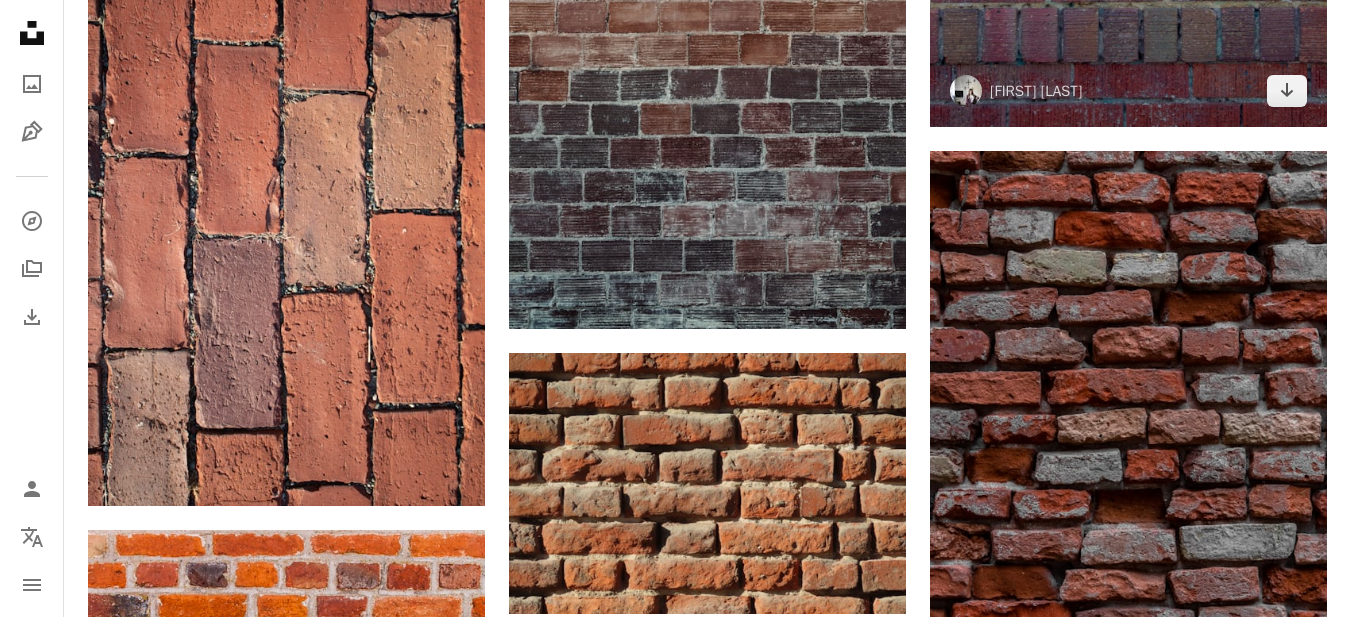 scroll, scrollTop: 5700, scrollLeft: 0, axis: vertical 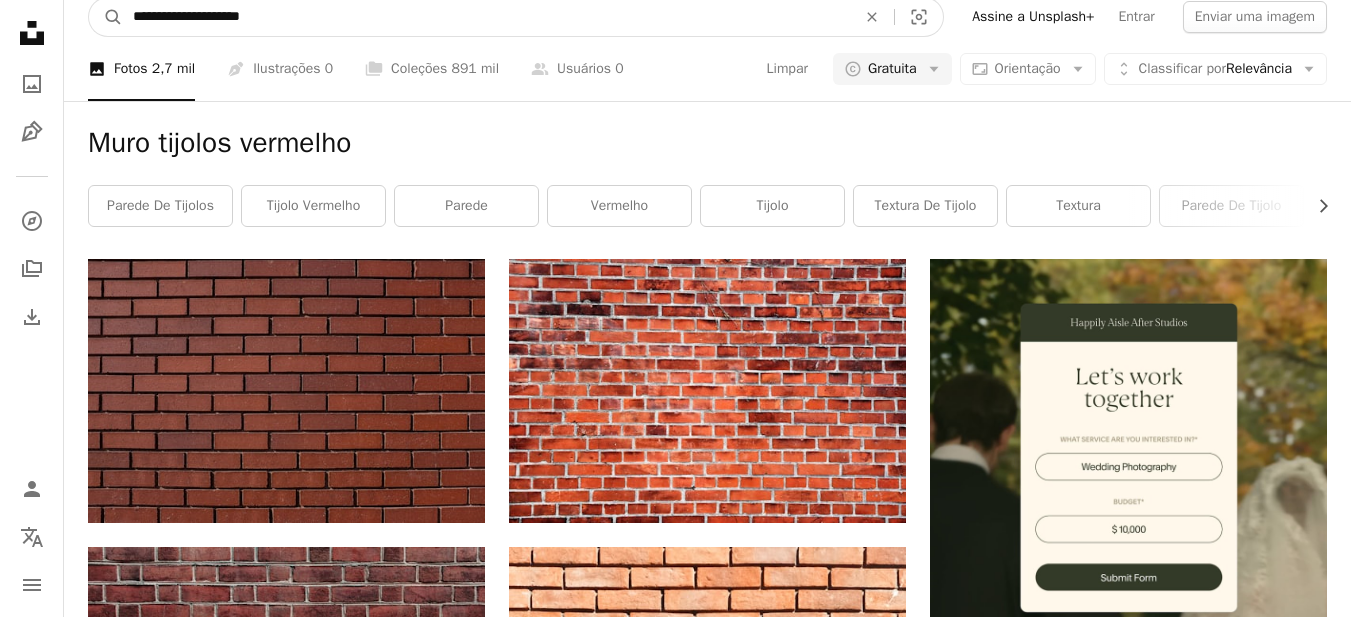 drag, startPoint x: 313, startPoint y: 23, endPoint x: 97, endPoint y: 44, distance: 217.01843 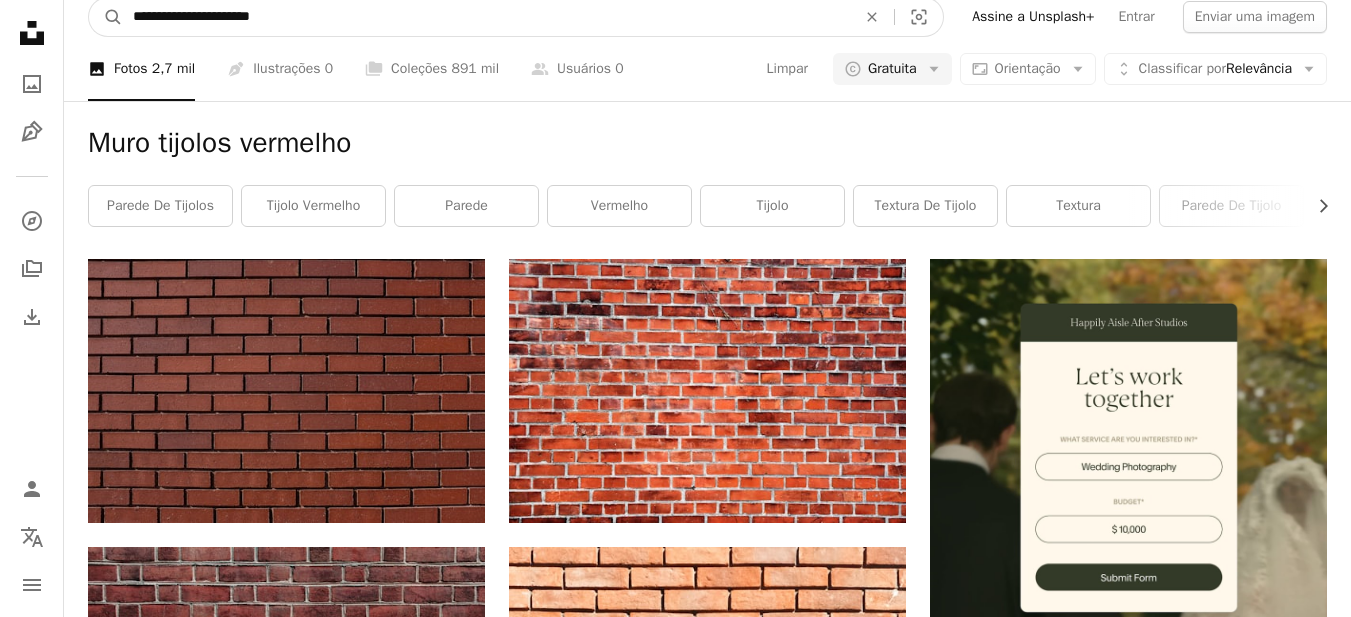 type on "**********" 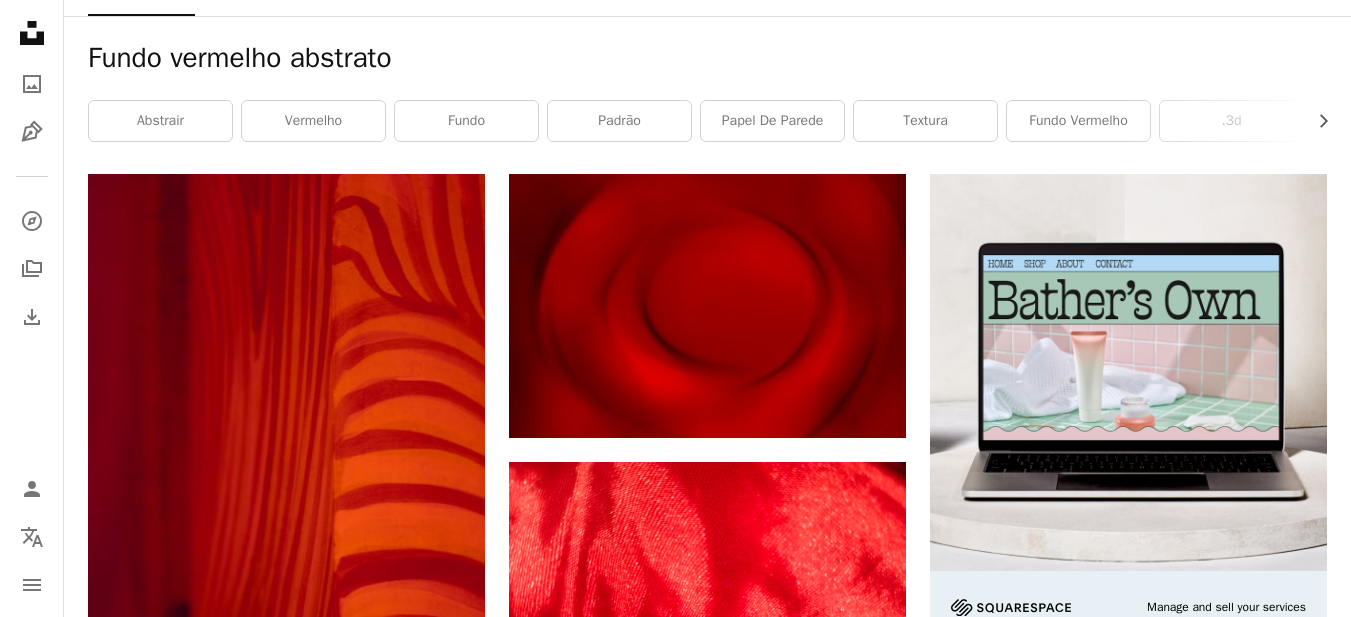 scroll, scrollTop: 300, scrollLeft: 0, axis: vertical 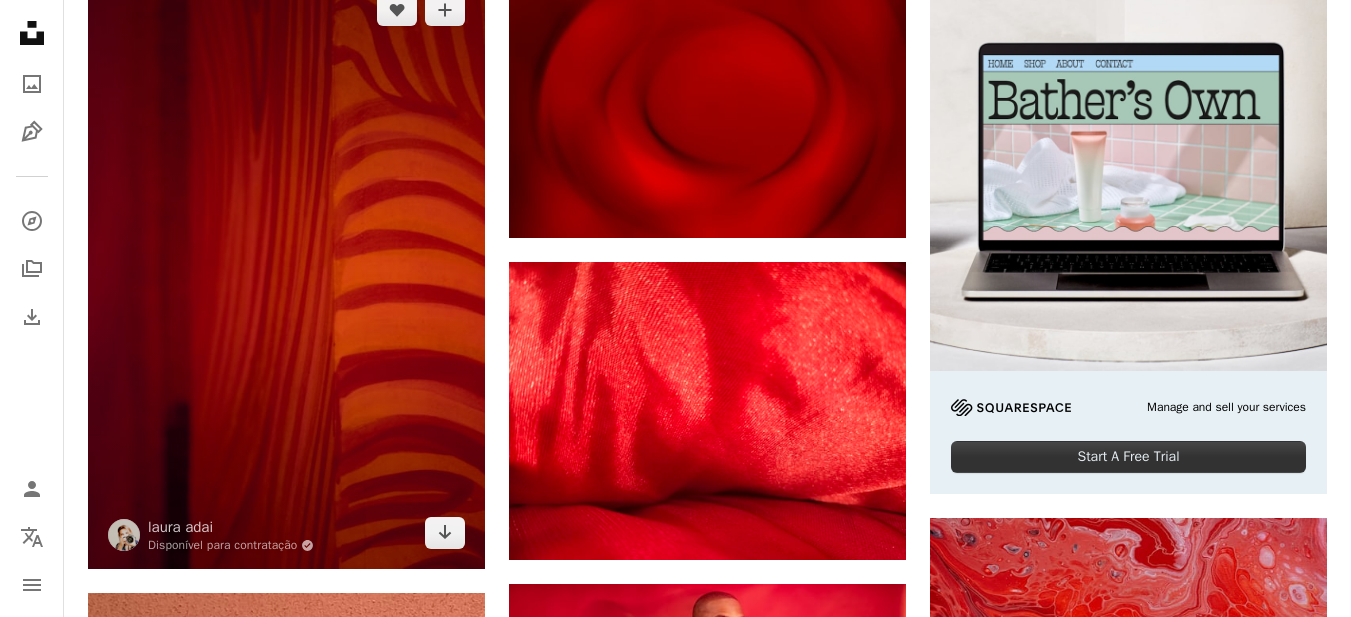 click at bounding box center [286, 272] 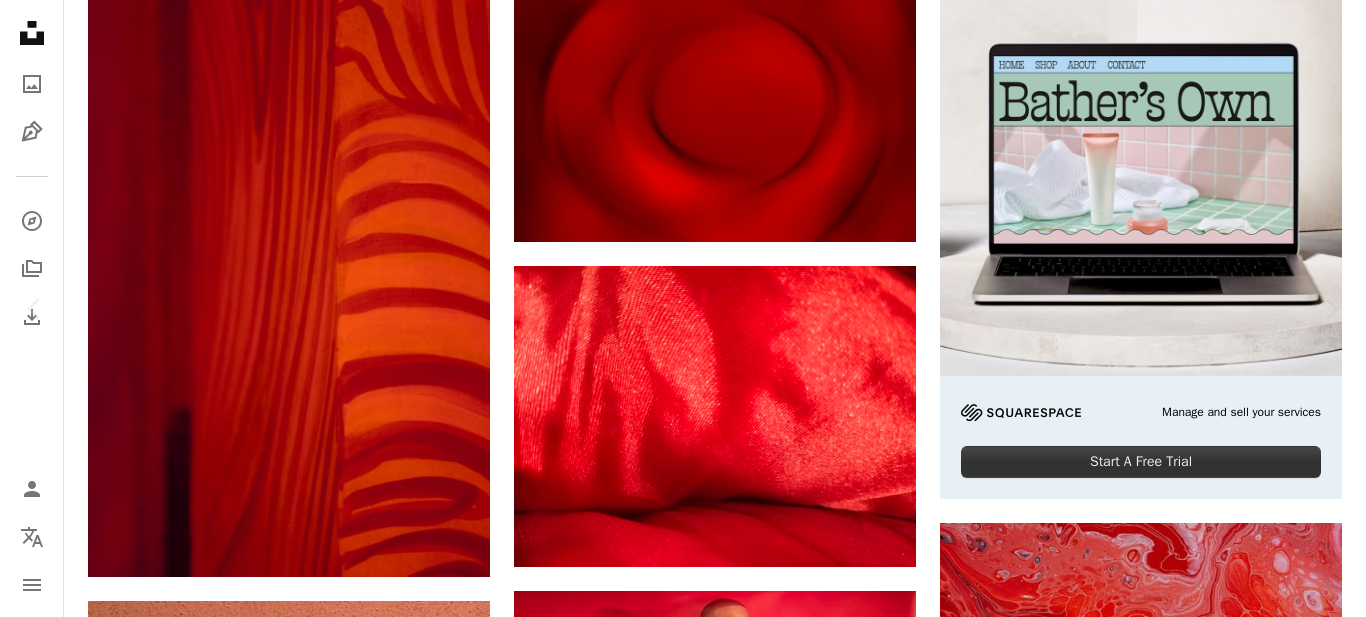 click on "Chevron down" 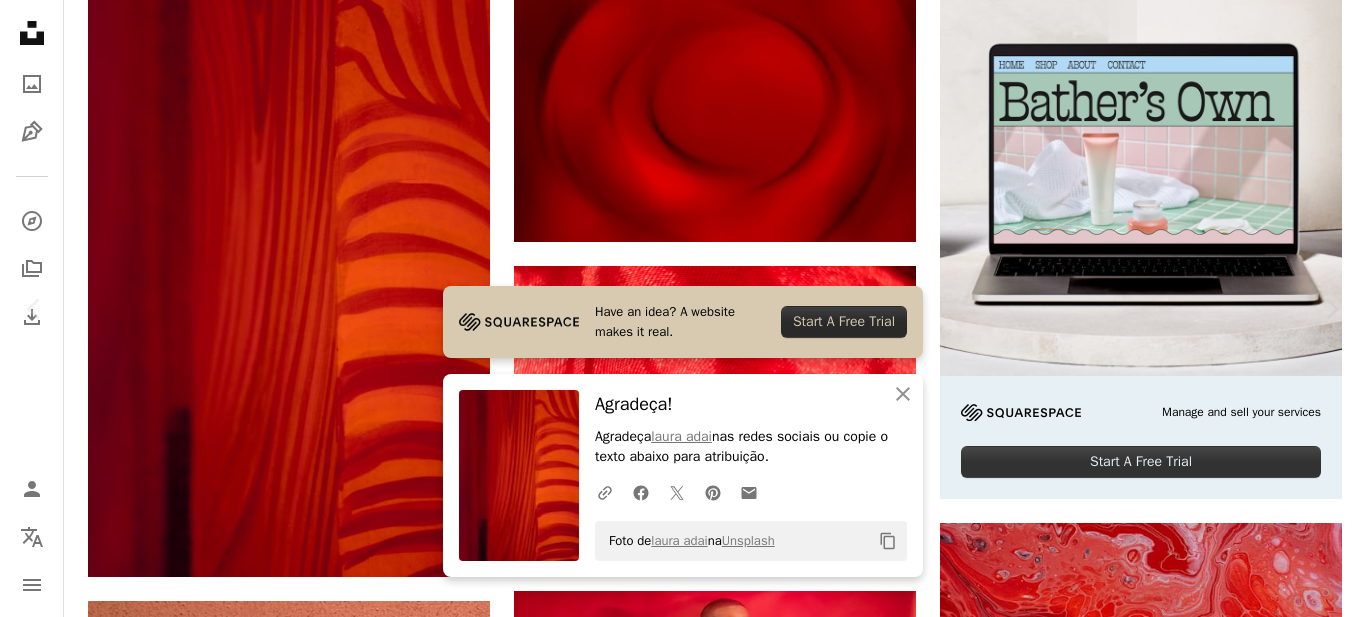 click on "An X shape" at bounding box center (20, 20) 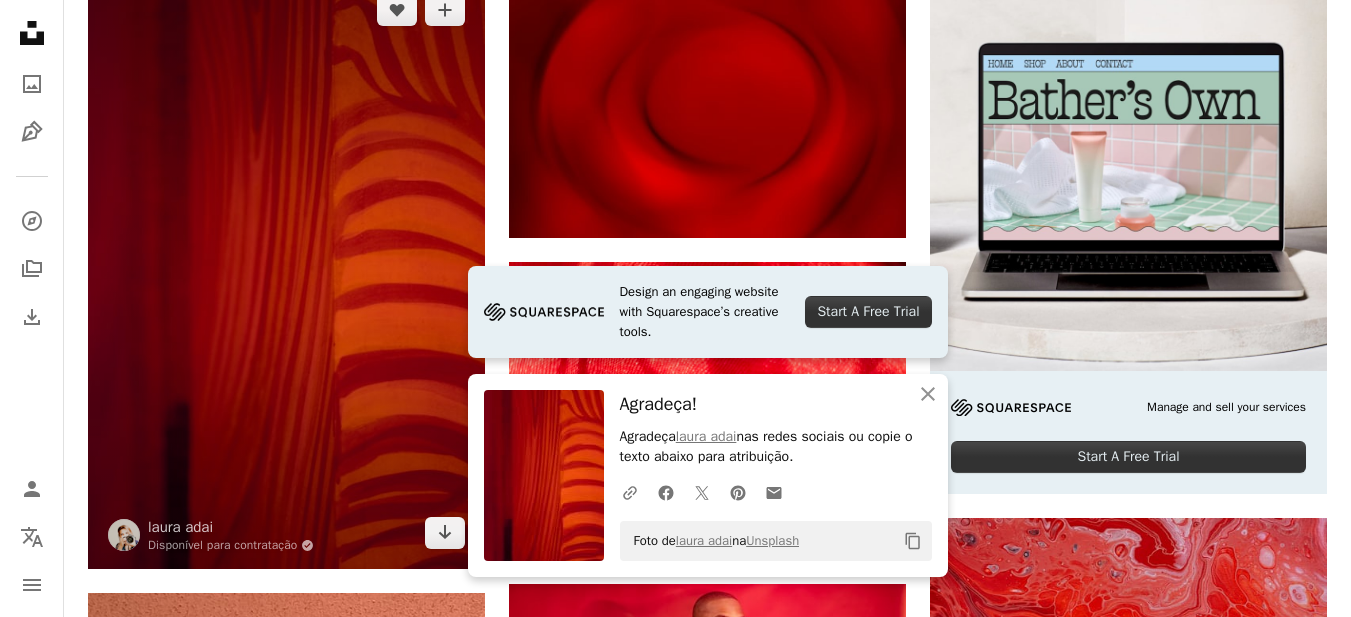 scroll, scrollTop: 0, scrollLeft: 0, axis: both 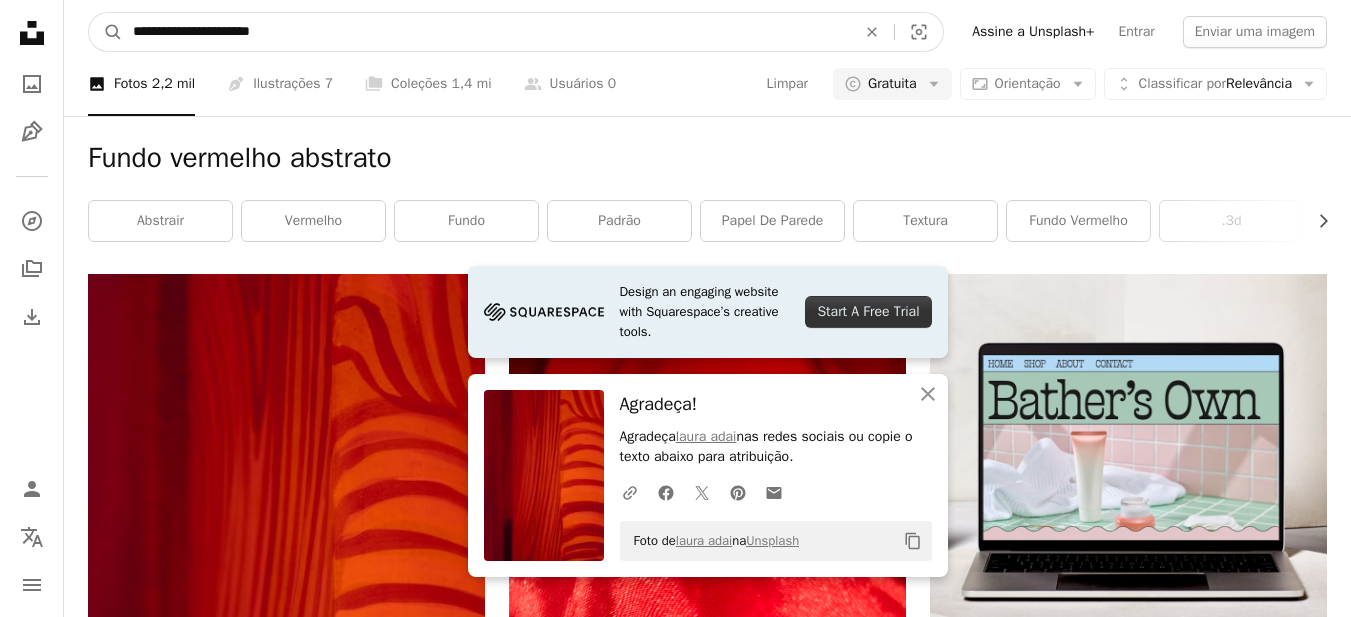 click on "**********" at bounding box center [486, 32] 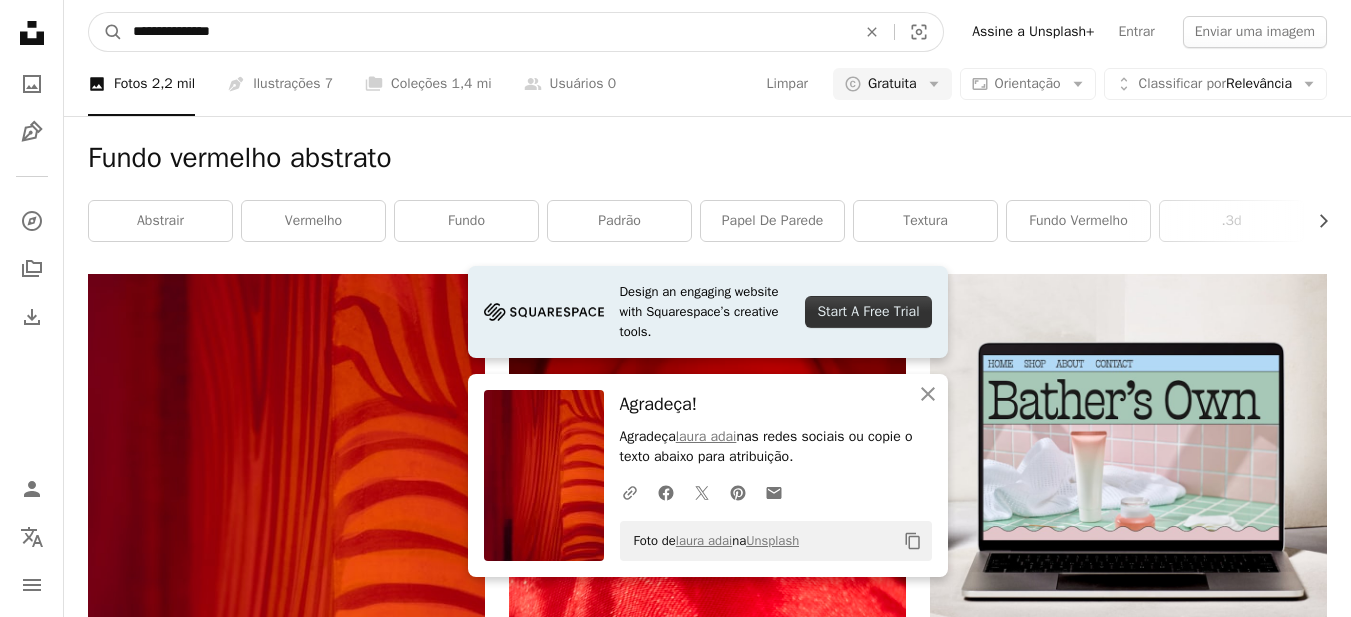 type on "**********" 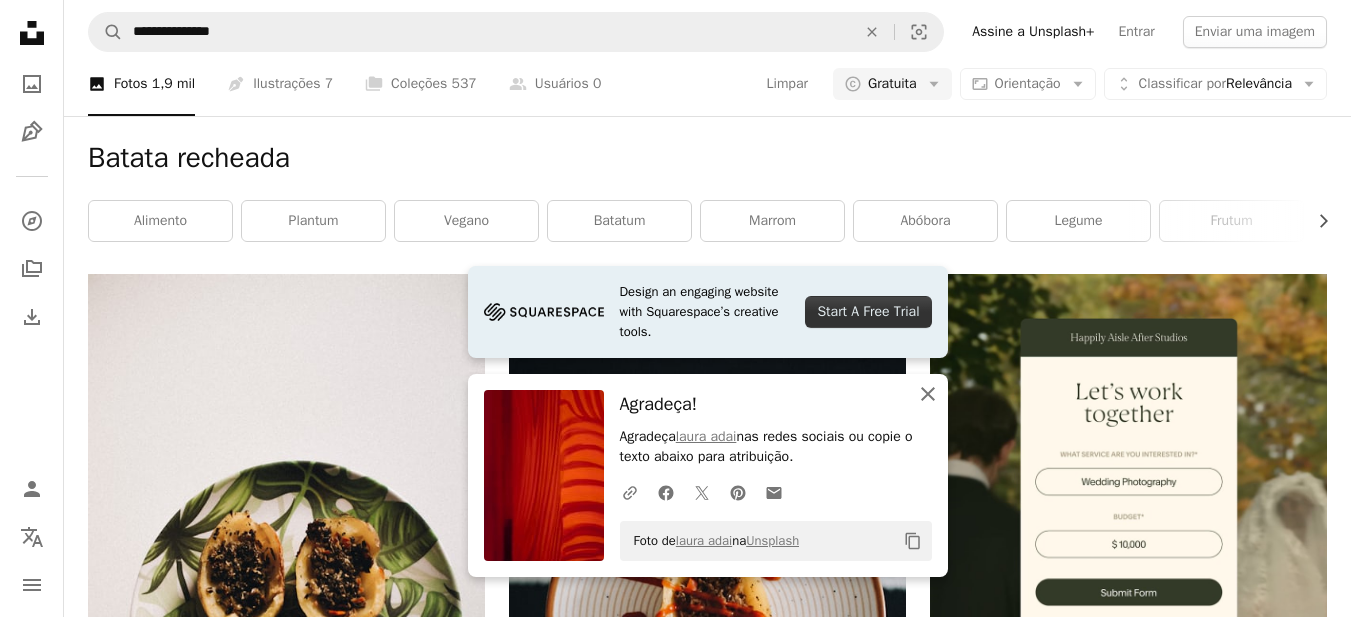 click on "An X shape" 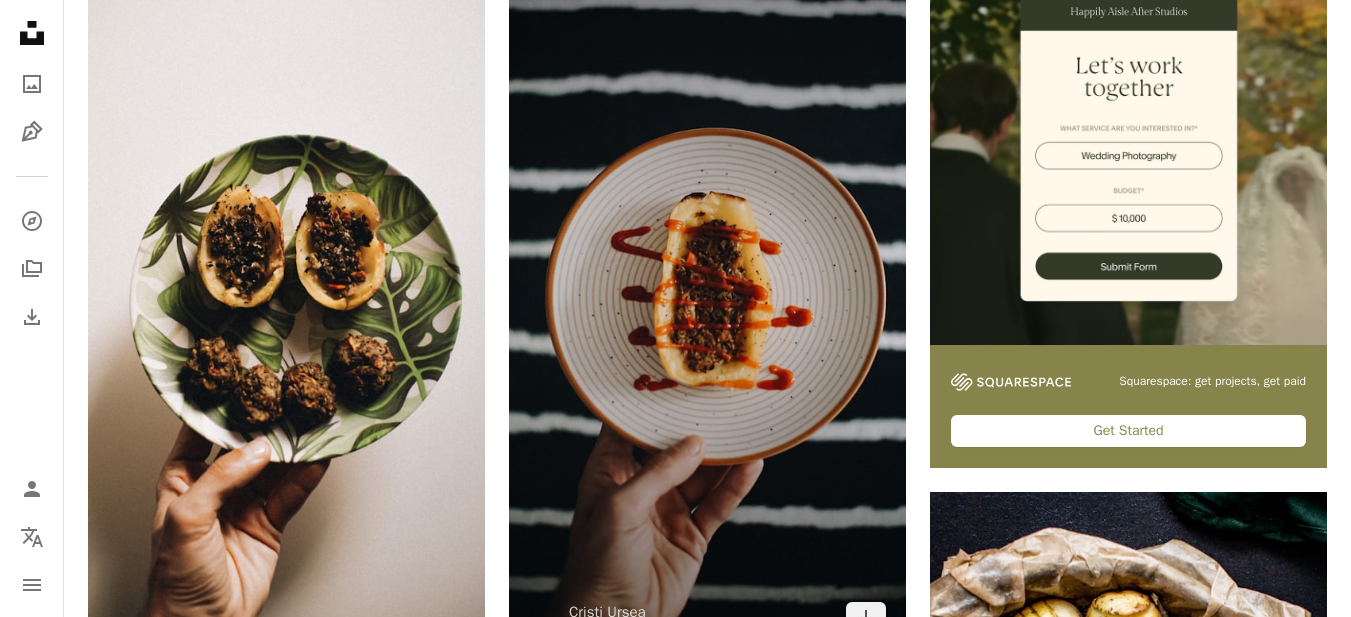 scroll, scrollTop: 0, scrollLeft: 0, axis: both 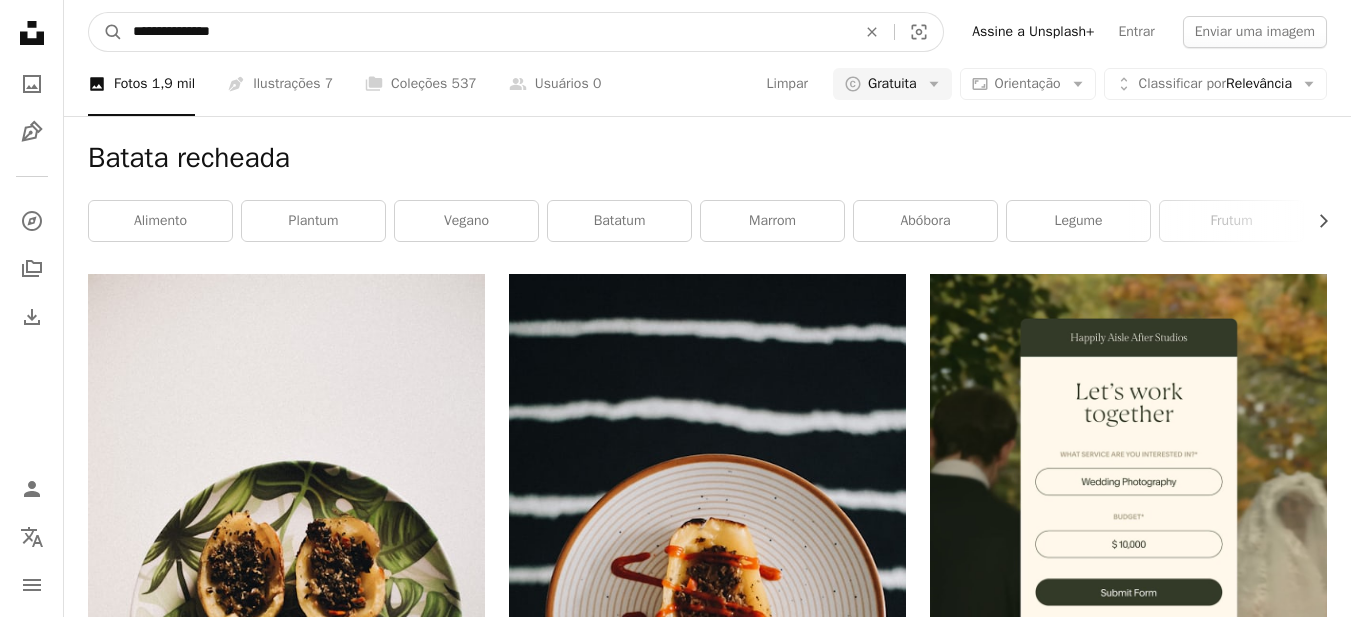 click on "**********" at bounding box center [486, 32] 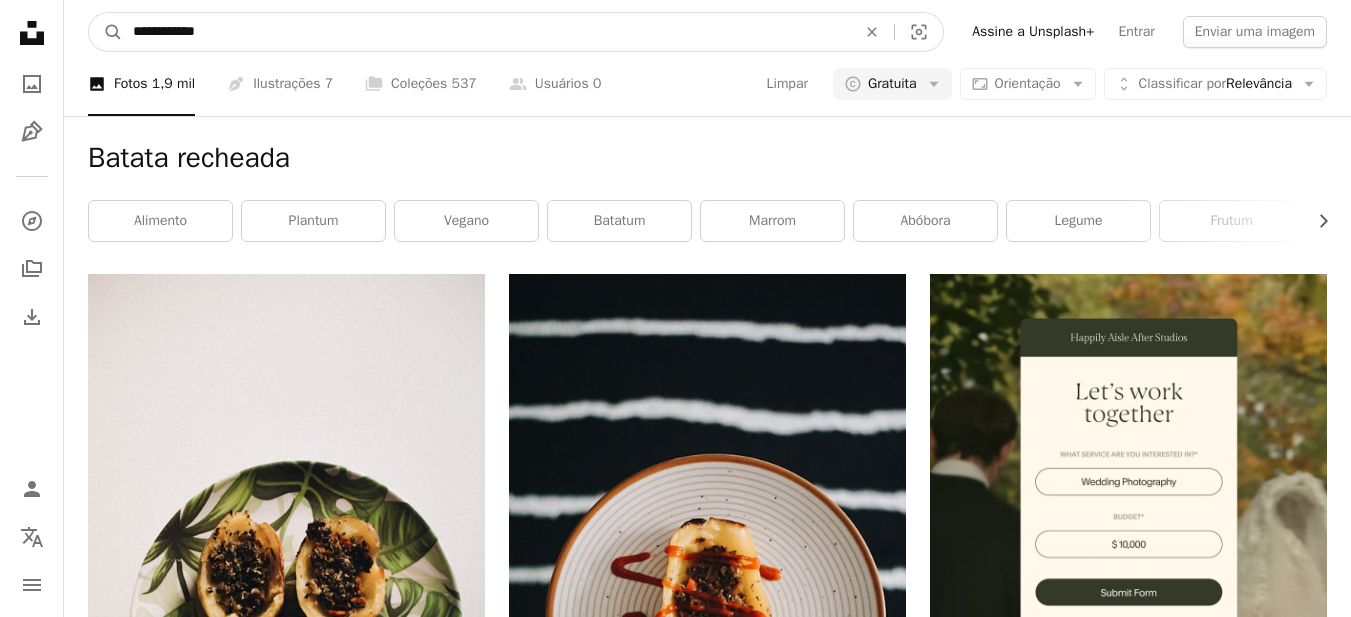 type on "**********" 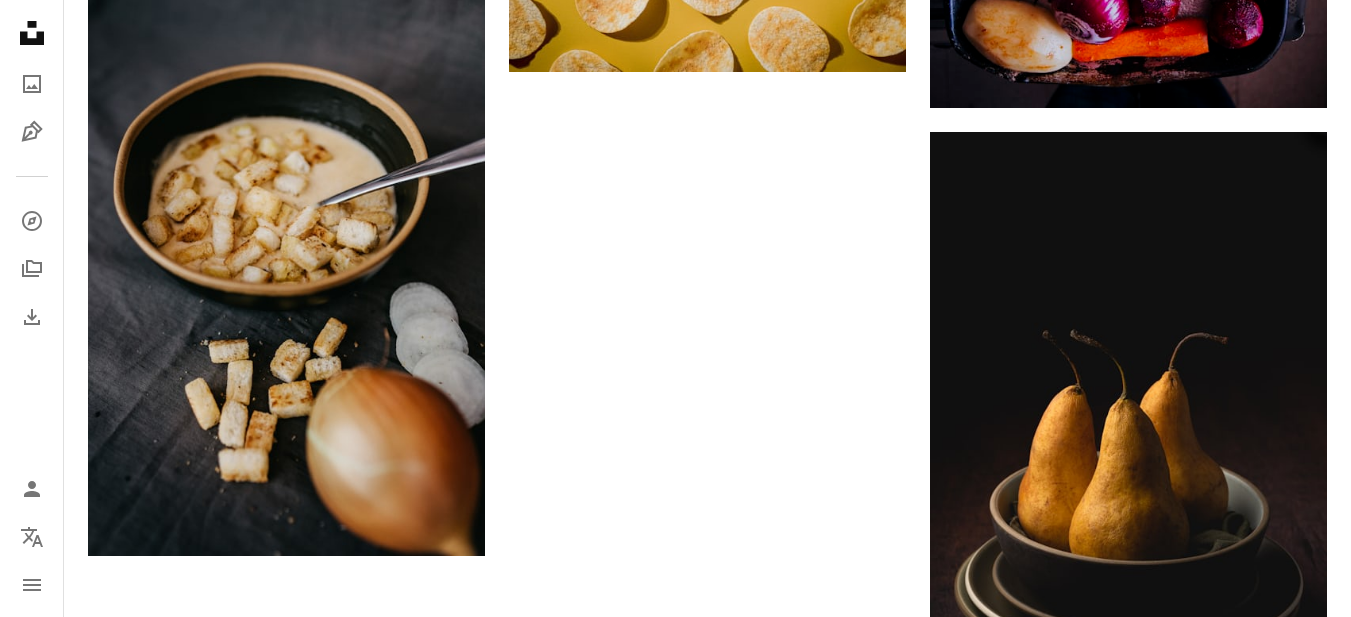 scroll, scrollTop: 3800, scrollLeft: 0, axis: vertical 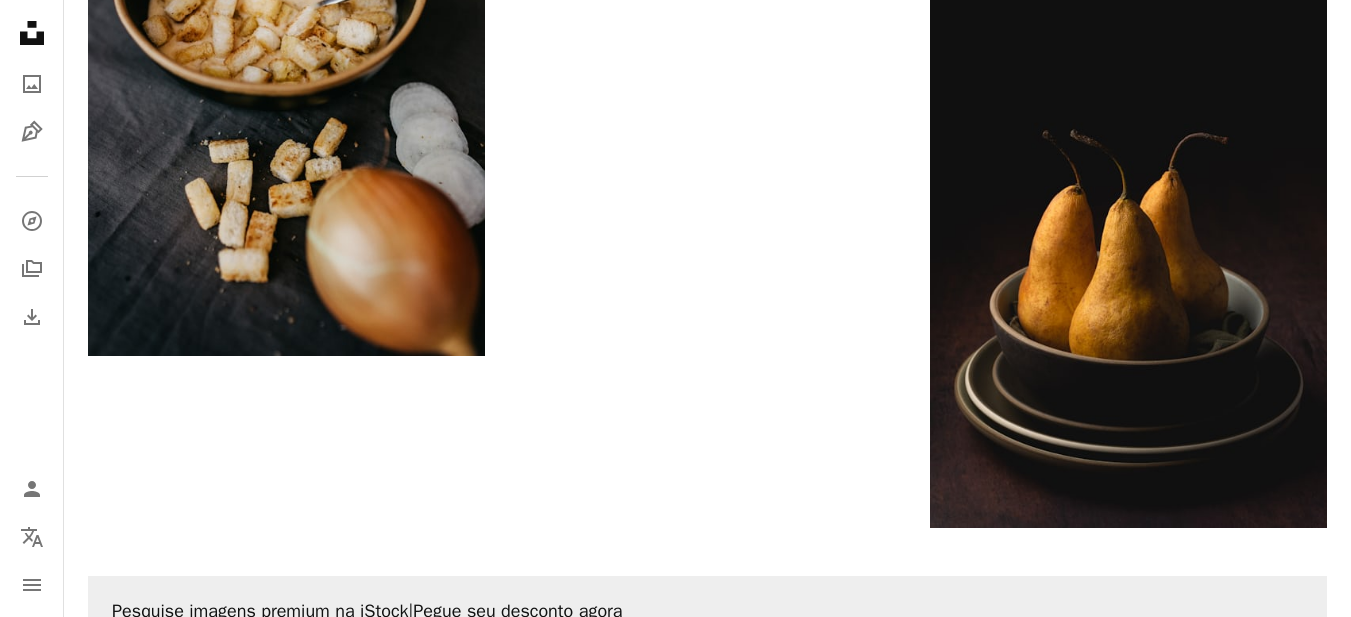 click on "A heart A plus sign [FIRST] [LAST] Disponível para contratação A checkmark inside of a circle Arrow pointing down A heart A plus sign [FIRST] [LAST] Disponível para contratação A checkmark inside of a circle Arrow pointing down A heart A plus sign [FIRST] [LAST] Disponível para contratação A checkmark inside of a circle Arrow pointing down A heart A plus sign [FIRST] [LAST] Arrow pointing down A heart A plus sign [FIRST] Disponível para contratação A checkmark inside of a circle Arrow pointing down A heart A plus sign [FIRST] [LAST] Disponível para contratação A checkmark inside of a circle Arrow pointing down A heart A plus sign [FIRST] [LAST] Disponível para contratação A checkmark inside of a circle Arrow pointing down A heart A plus sign [FIRST] [LAST] Disponível para contratação A checkmark inside of a circle Arrow pointing down A heart A plus sign [FIRST] [LAST] Disponível para contratação A checkmark inside of a circle Arrow pointing down A heart A plus sign [FIRST] Disponível para contratação A checkmark inside of a circle Arrow pointing down A heart A plus sign [FIRST] [LAST] A heart" at bounding box center [707, -1499] 